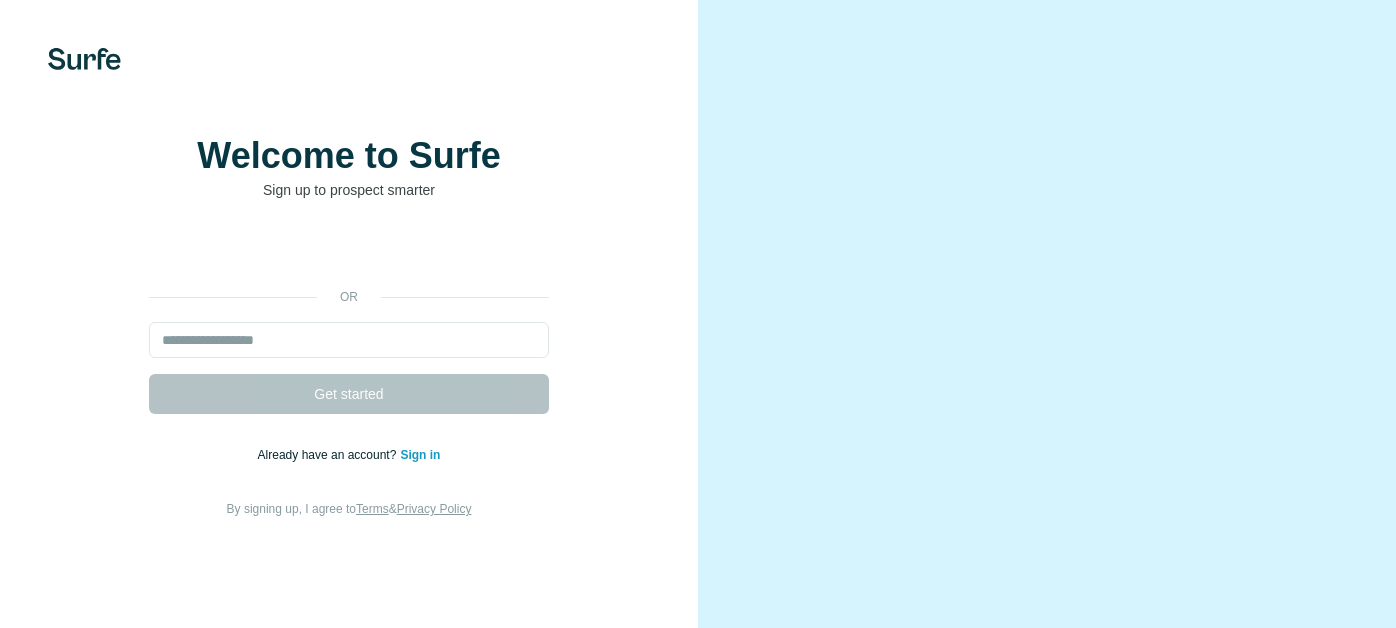 scroll, scrollTop: 0, scrollLeft: 0, axis: both 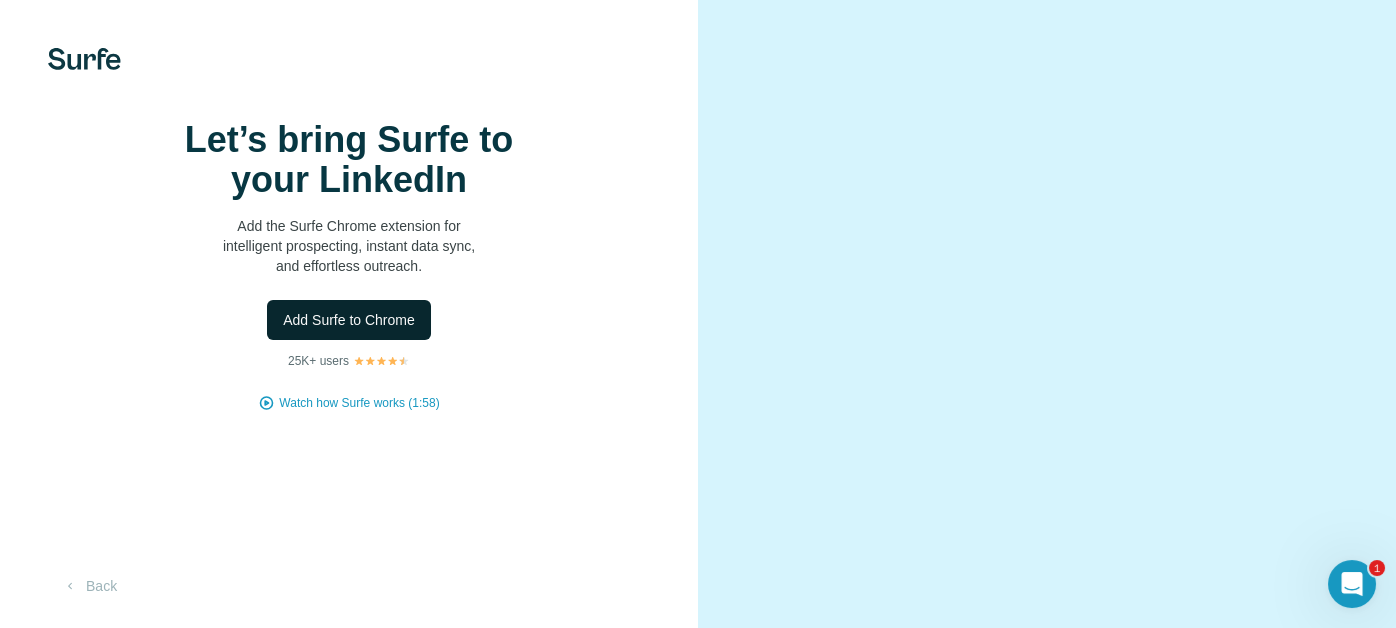 click on "Add Surfe to Chrome" at bounding box center [349, 320] 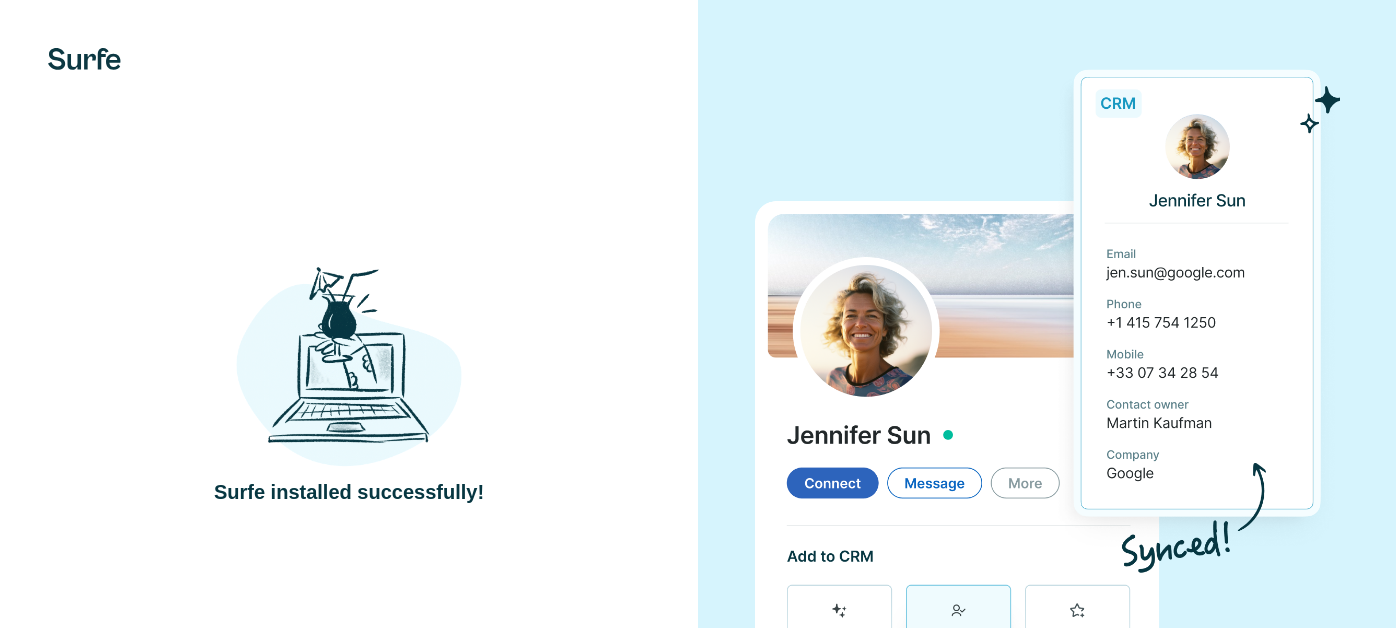 scroll, scrollTop: 0, scrollLeft: 0, axis: both 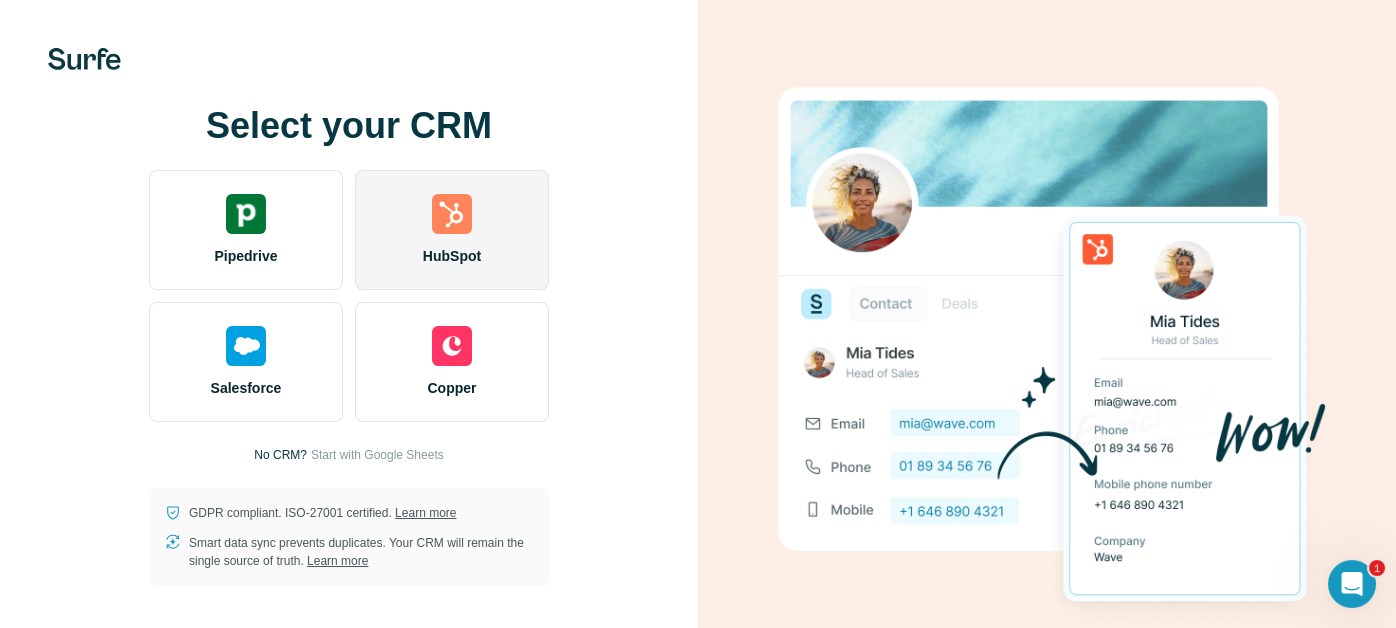 click at bounding box center (452, 214) 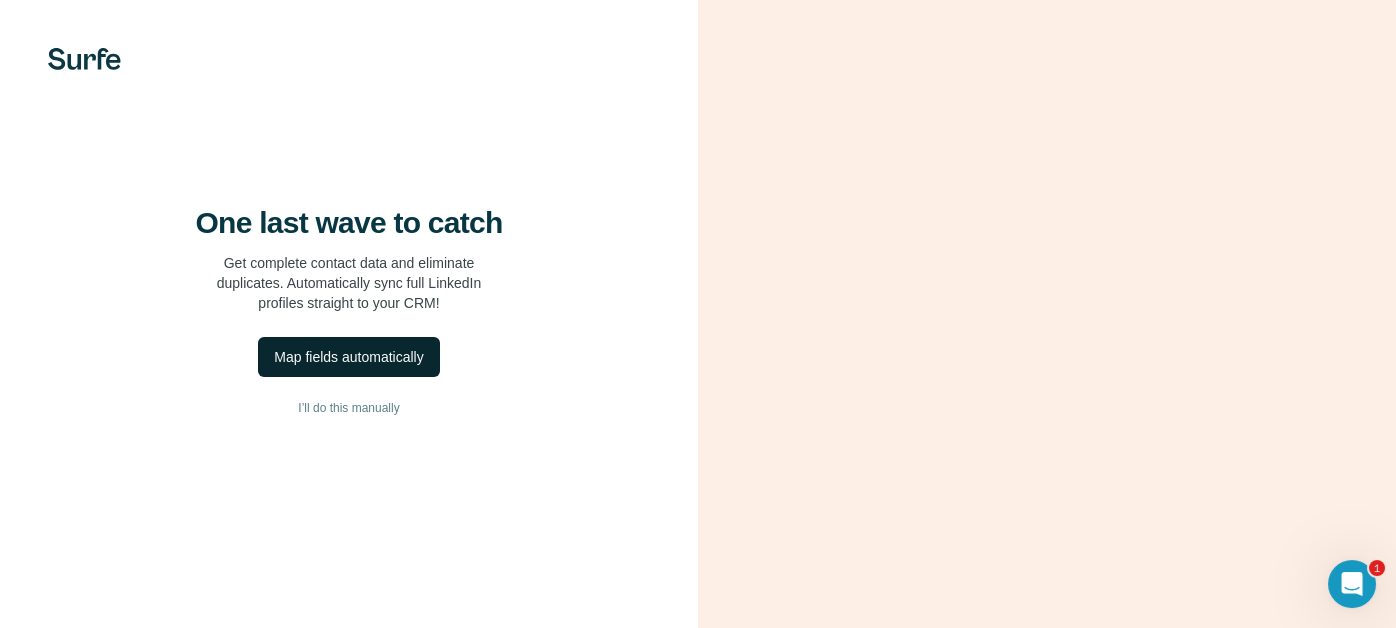click on "Map fields automatically" at bounding box center (348, 357) 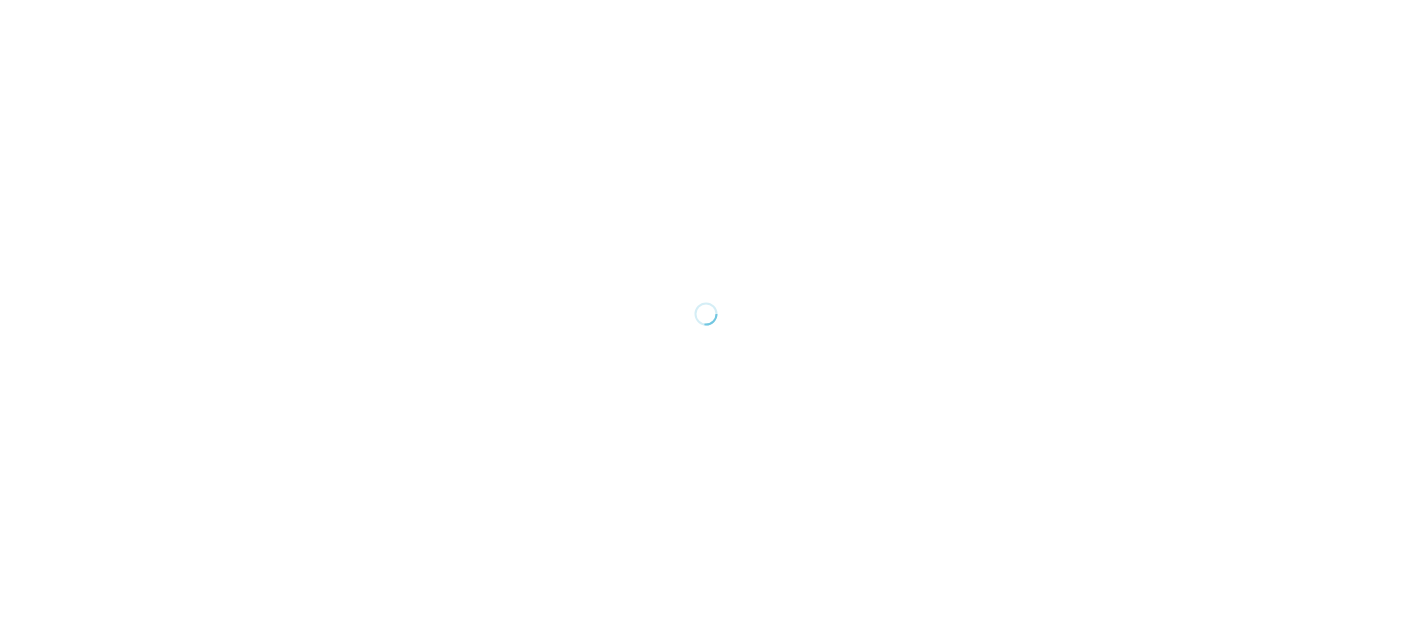 scroll, scrollTop: 0, scrollLeft: 0, axis: both 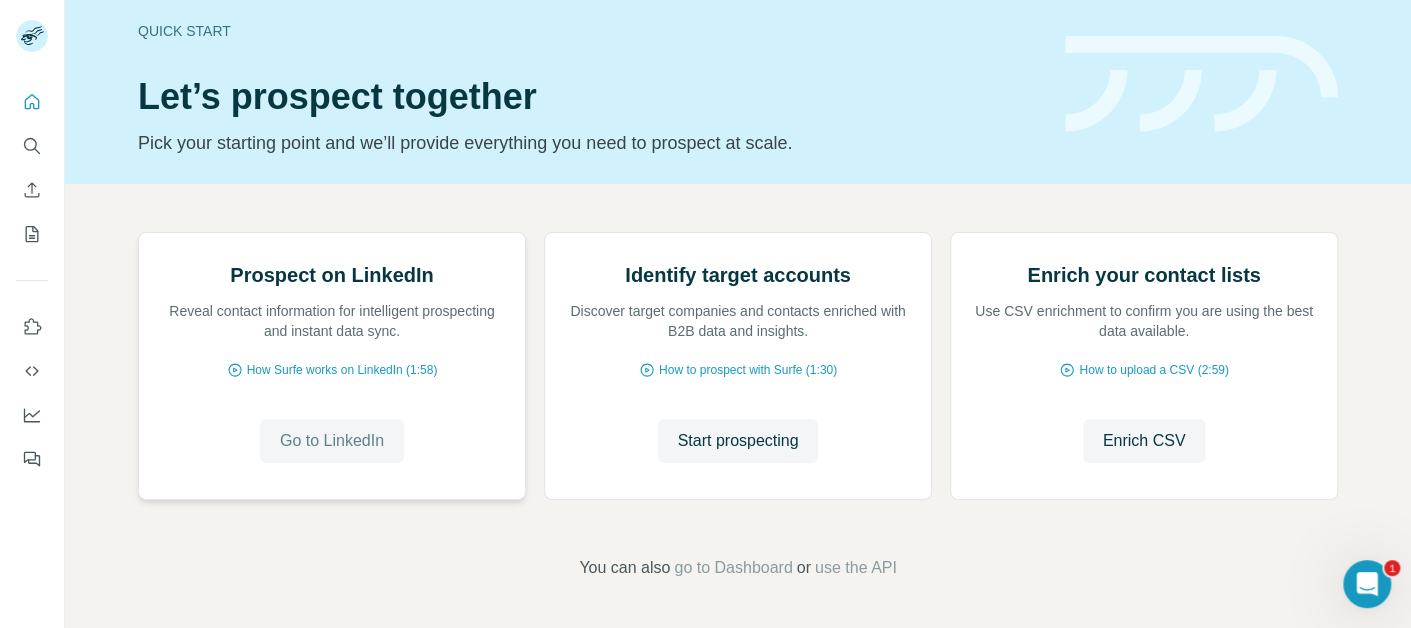 click on "Go to LinkedIn" at bounding box center (332, 441) 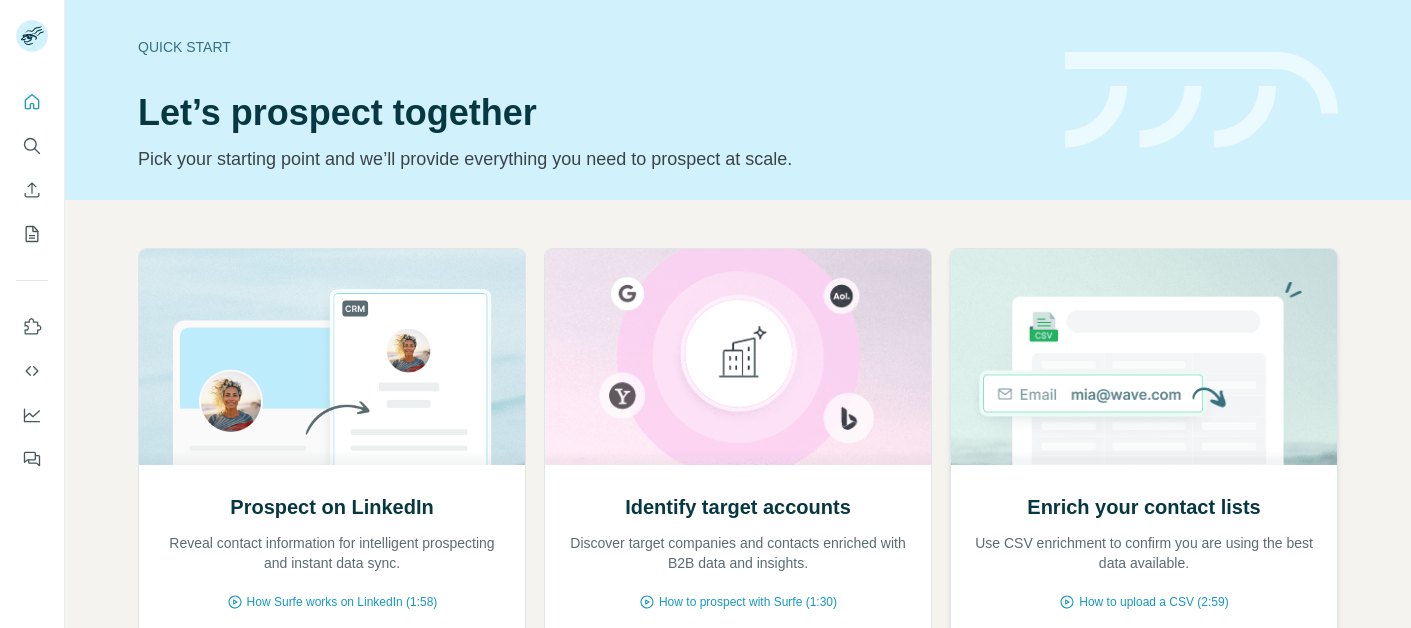 scroll, scrollTop: 0, scrollLeft: 0, axis: both 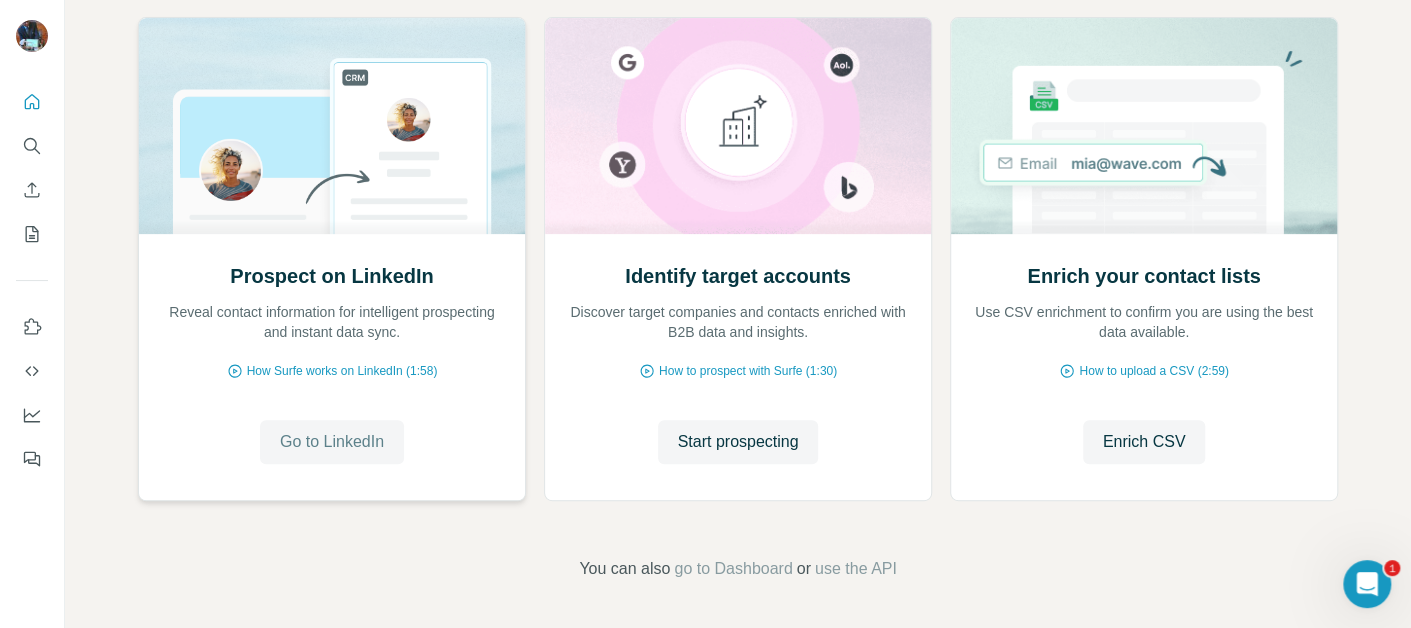 click on "Go to LinkedIn" at bounding box center (332, 442) 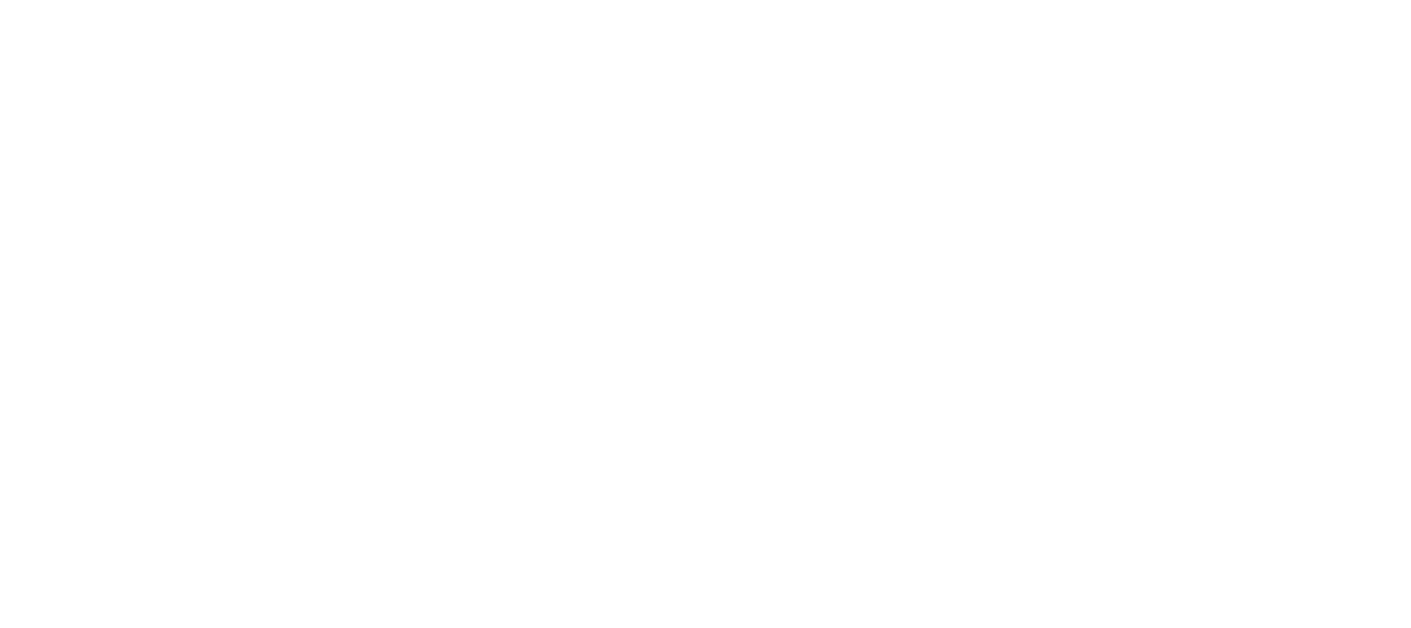 scroll, scrollTop: 0, scrollLeft: 0, axis: both 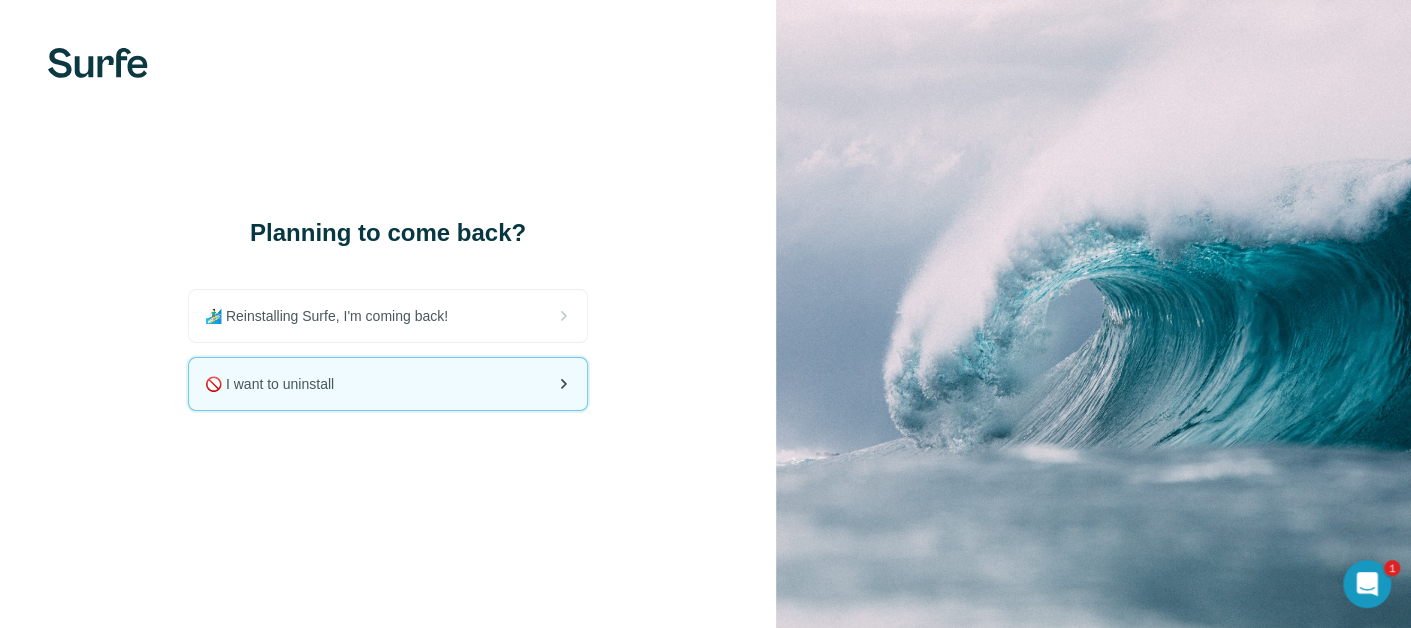 click on "🚫  I want to uninstall" at bounding box center (388, 384) 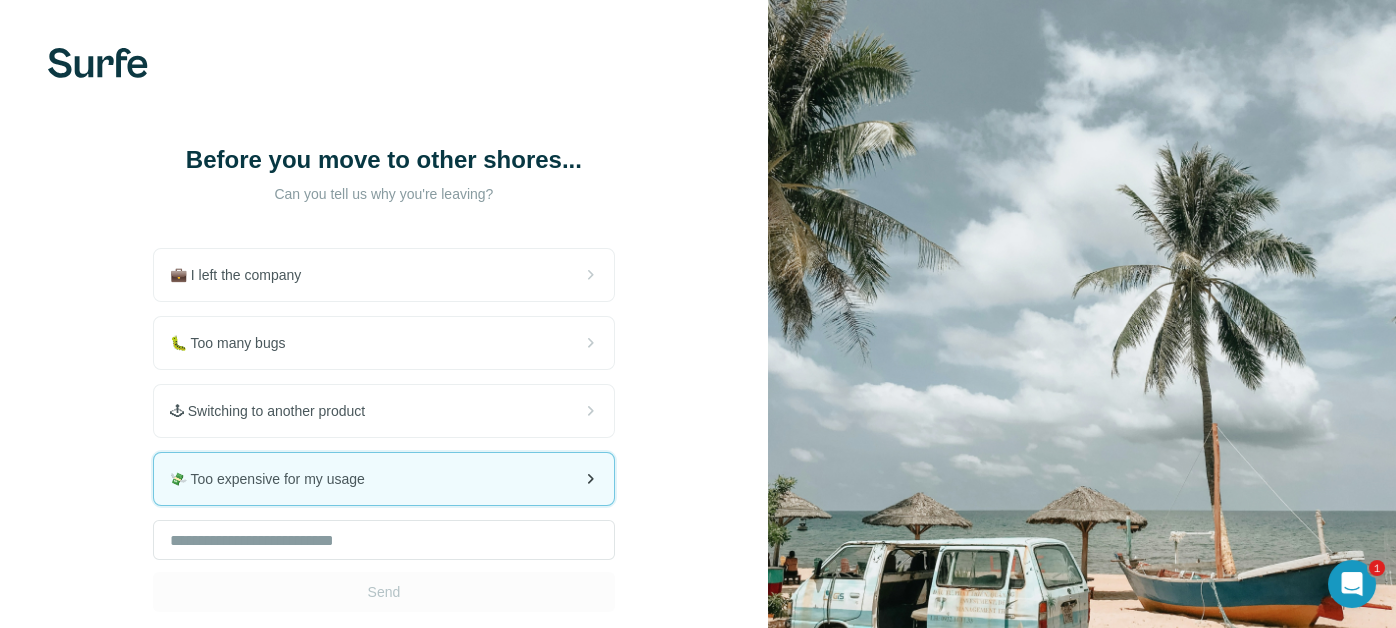 click on "💸  Too expensive for my usage" at bounding box center (384, 479) 